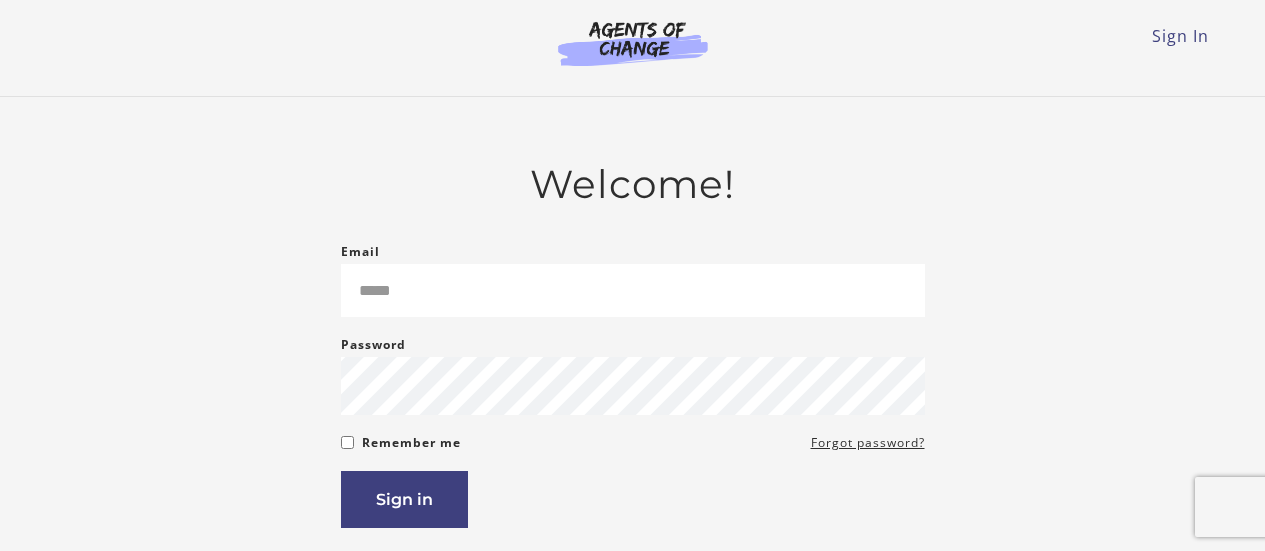 scroll, scrollTop: 0, scrollLeft: 0, axis: both 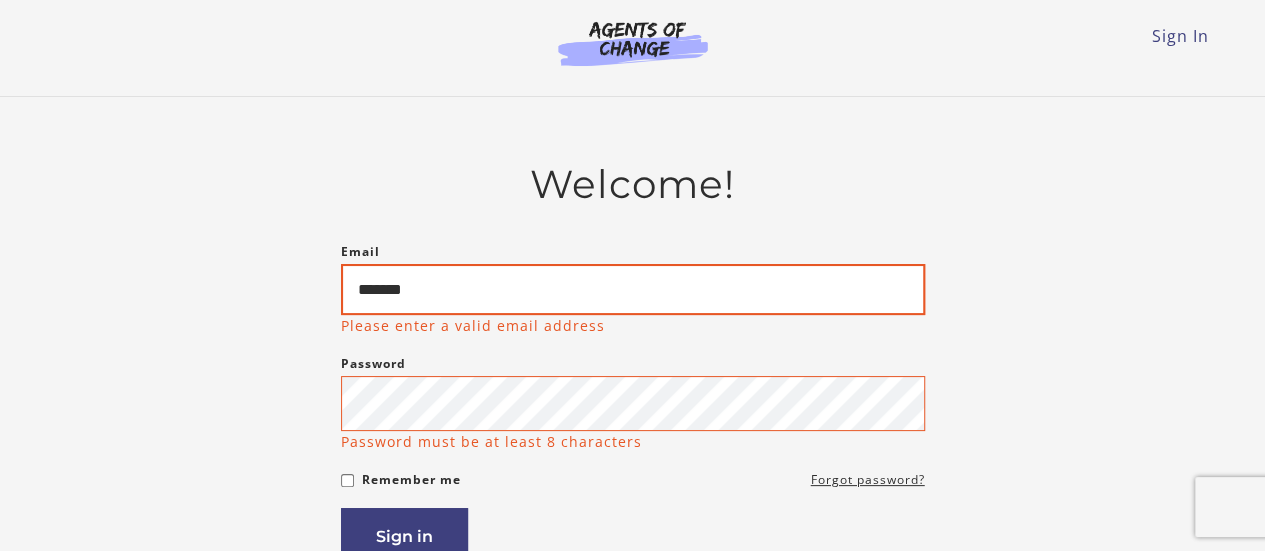 click on "*******" at bounding box center (633, 289) 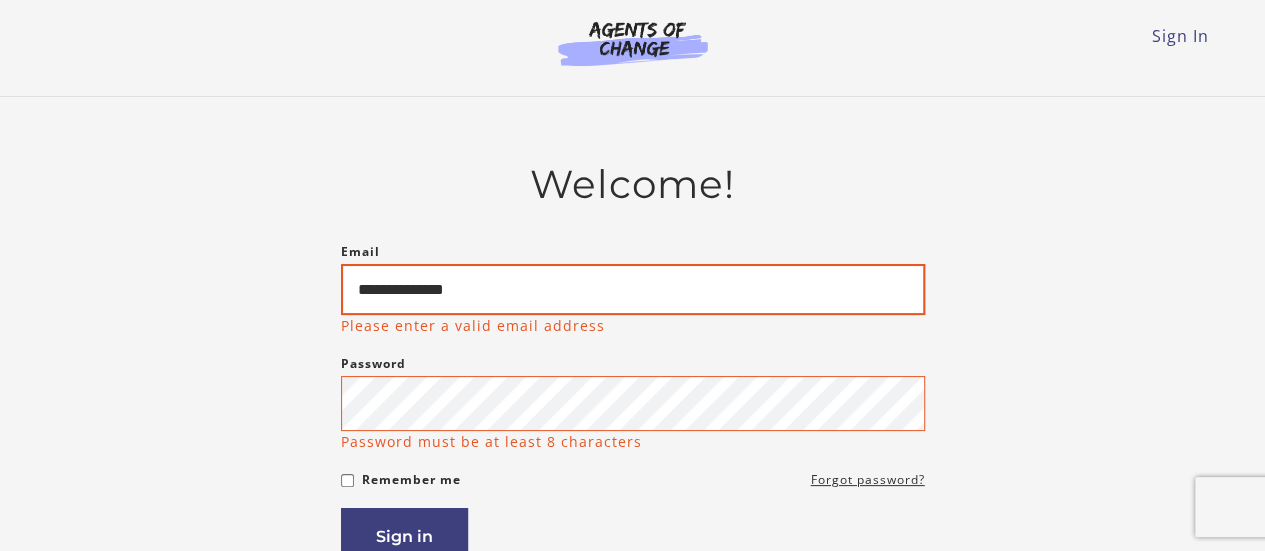 type on "**********" 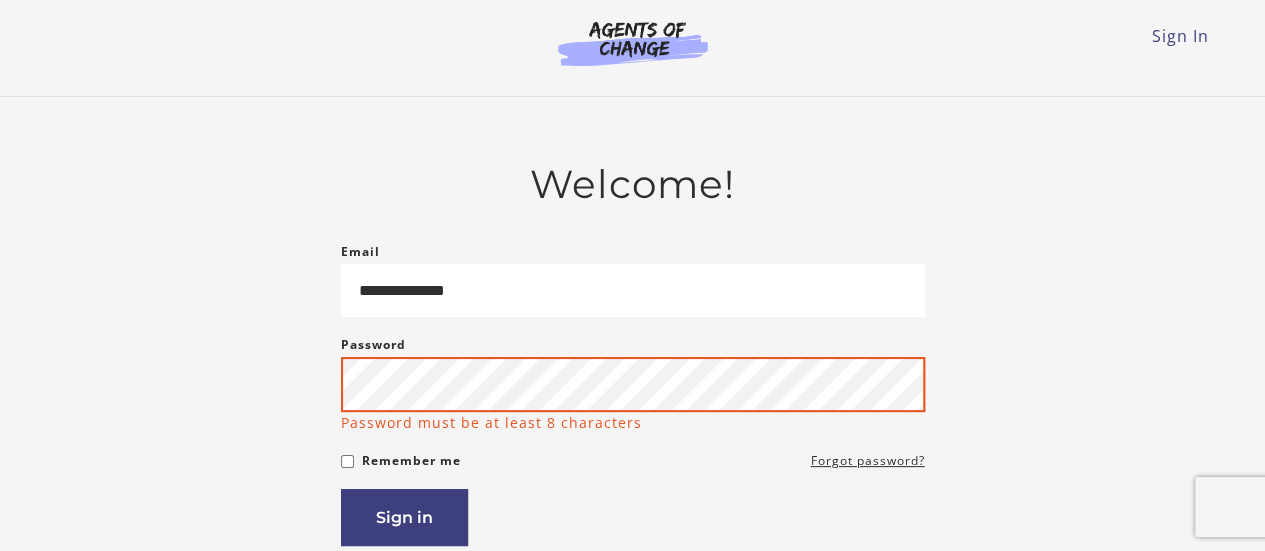 click on "Sign in" at bounding box center (404, 517) 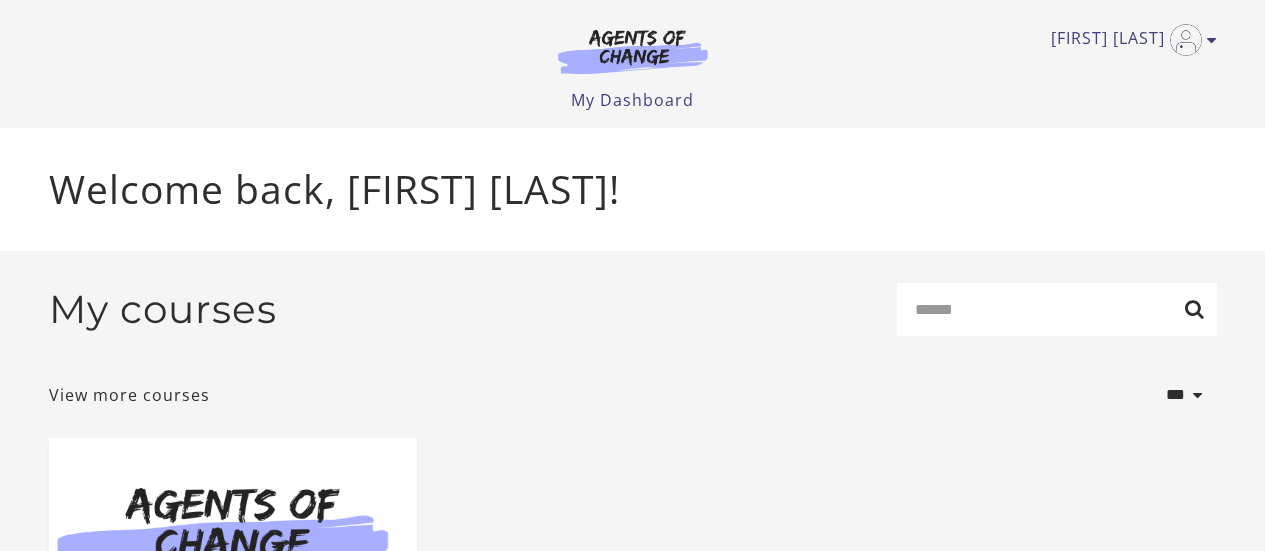 scroll, scrollTop: 0, scrollLeft: 0, axis: both 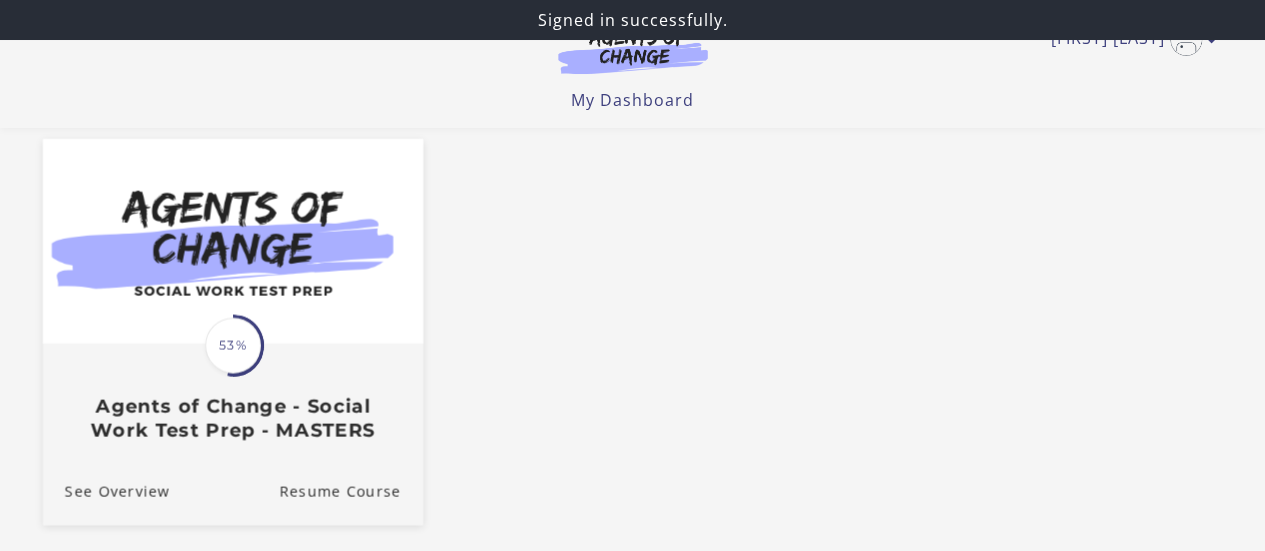 click at bounding box center [232, 240] 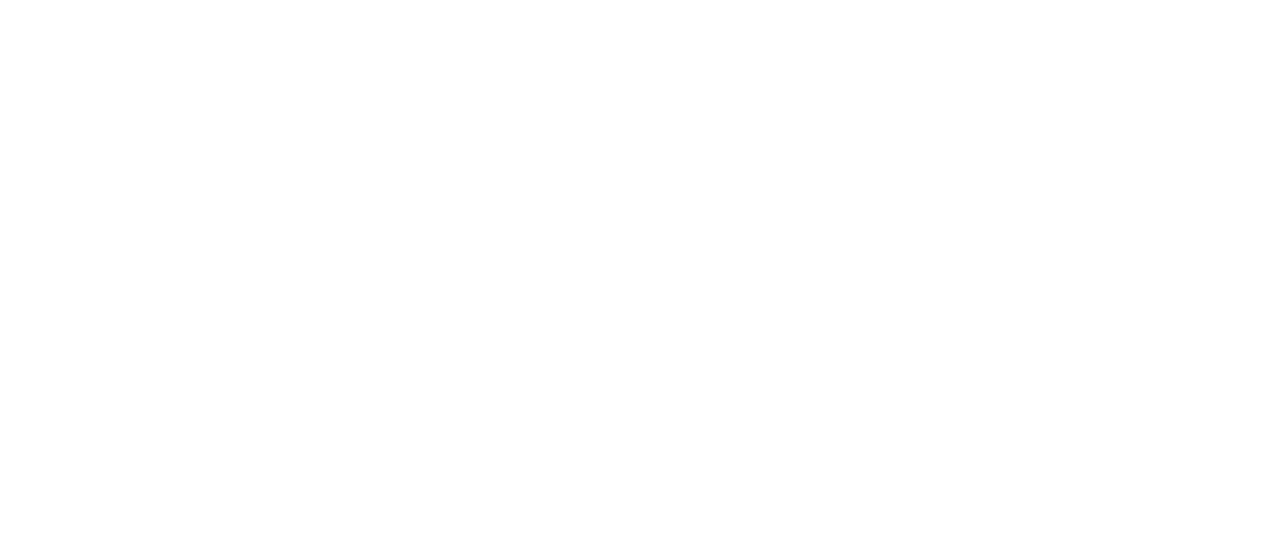 scroll, scrollTop: 0, scrollLeft: 0, axis: both 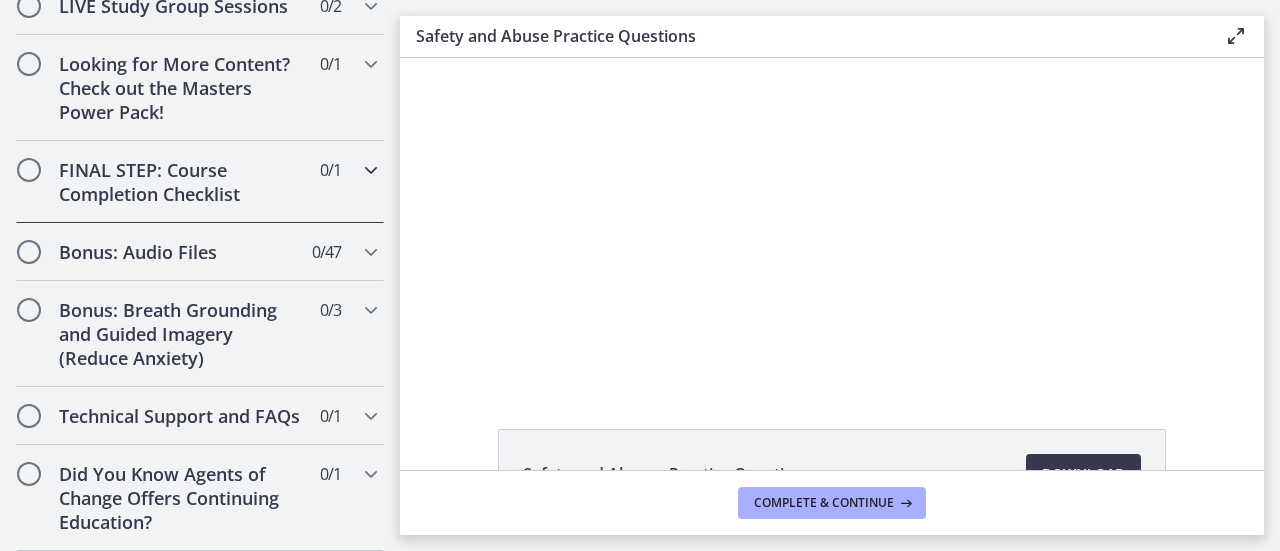 click at bounding box center [371, 170] 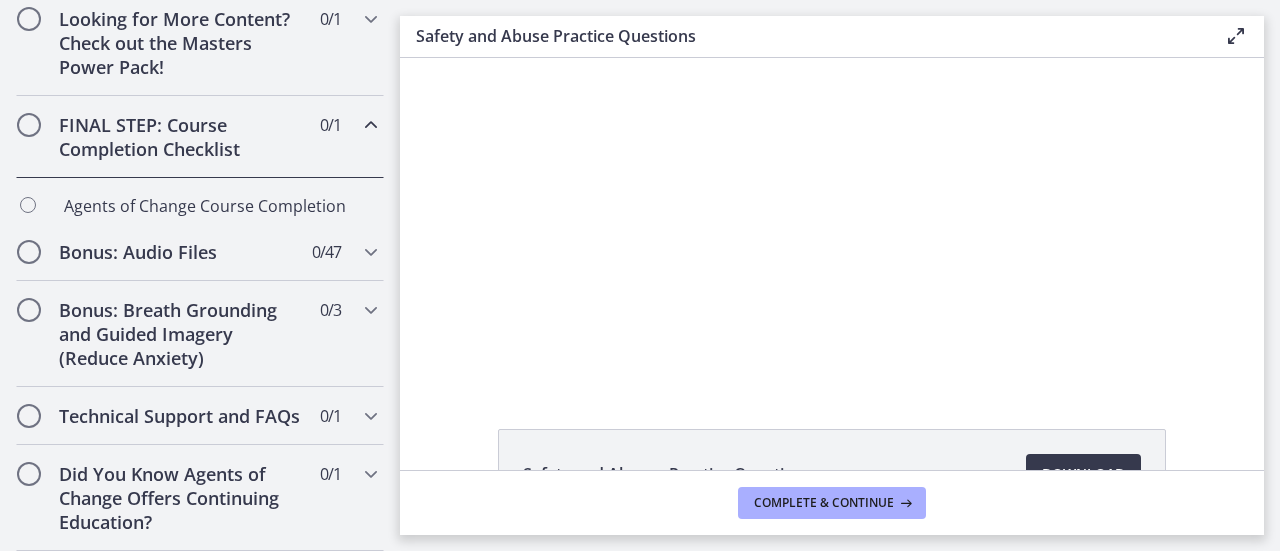scroll, scrollTop: 1112, scrollLeft: 0, axis: vertical 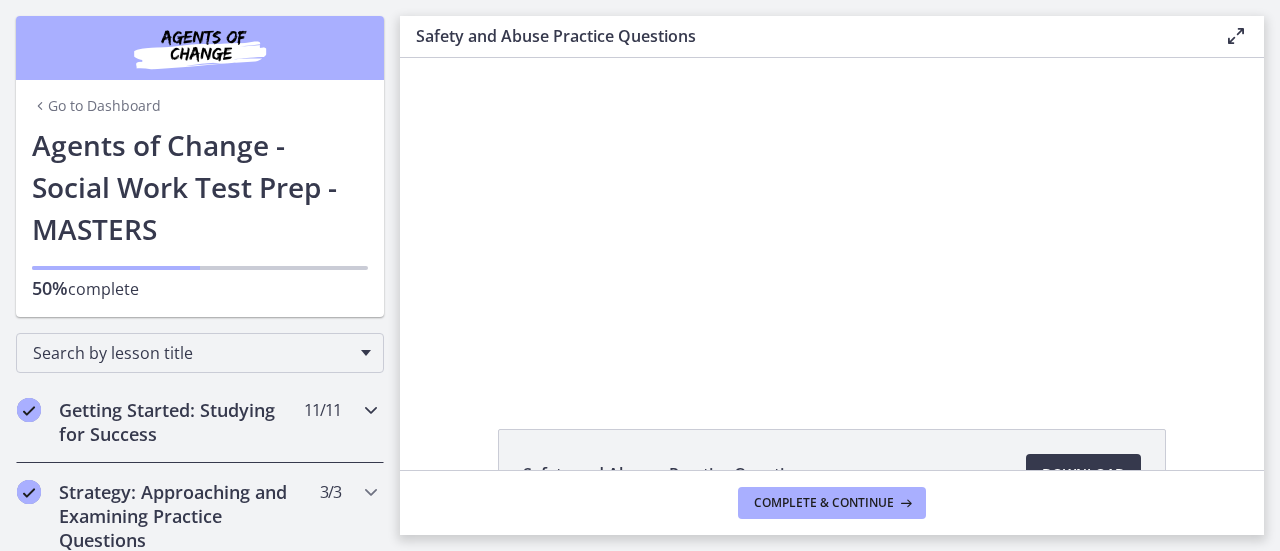 click at bounding box center [371, 410] 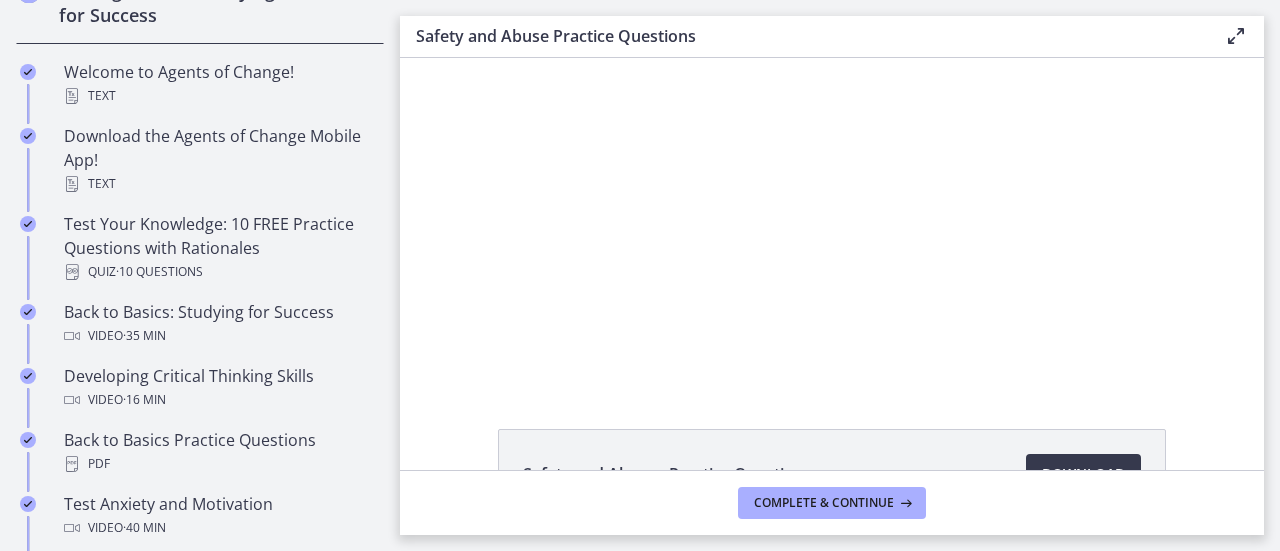 scroll, scrollTop: 420, scrollLeft: 0, axis: vertical 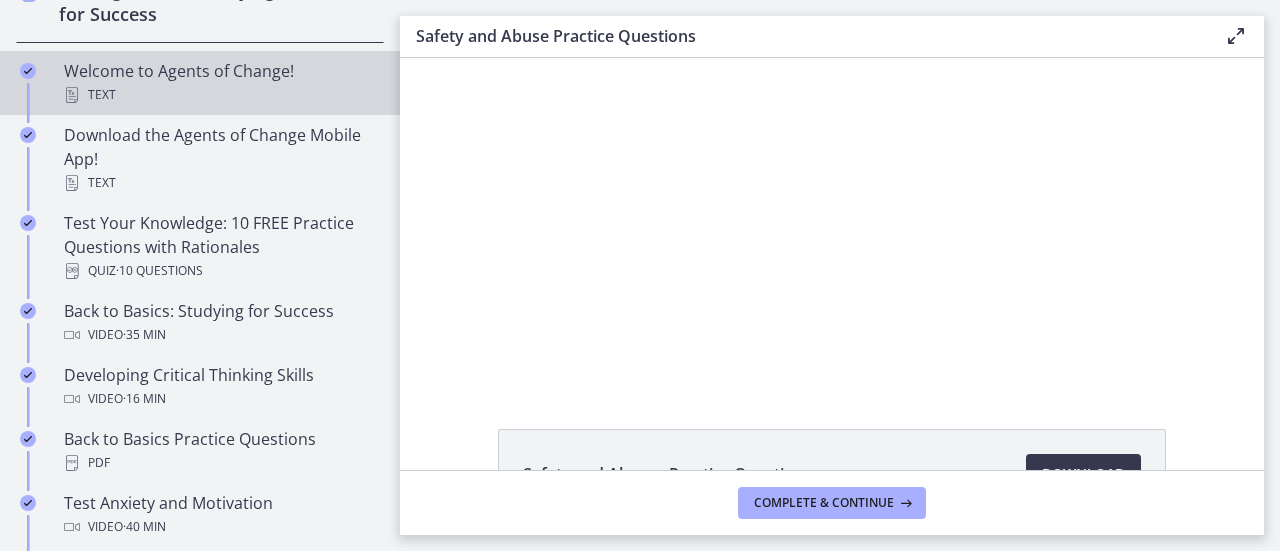 click on "Text" at bounding box center [220, 95] 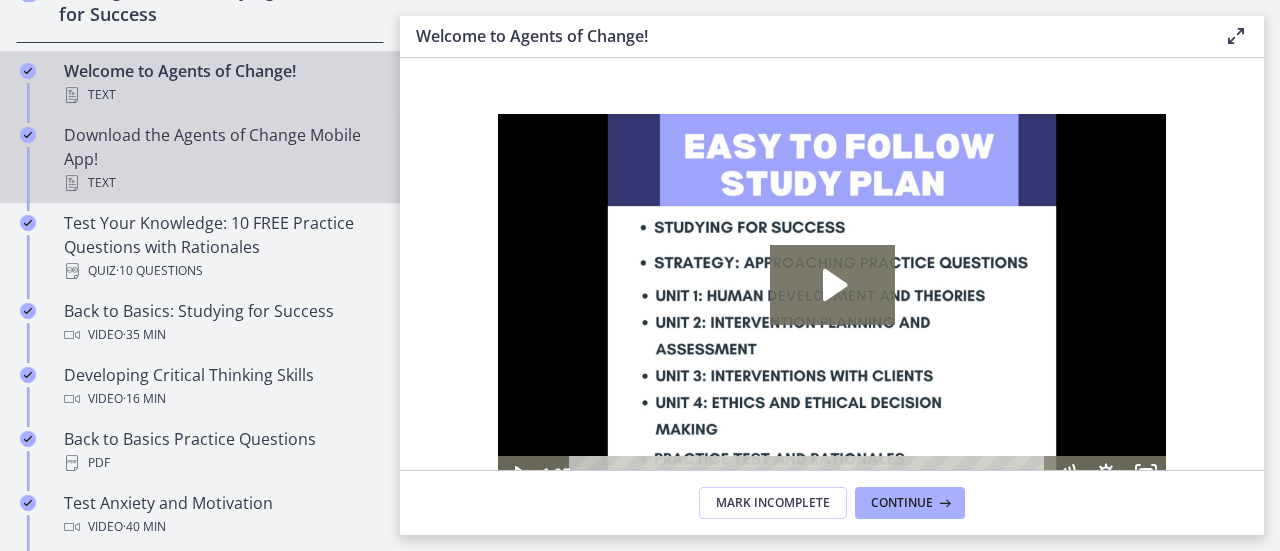 click on "Download the Agents of Change Mobile App!
Text" at bounding box center (220, 159) 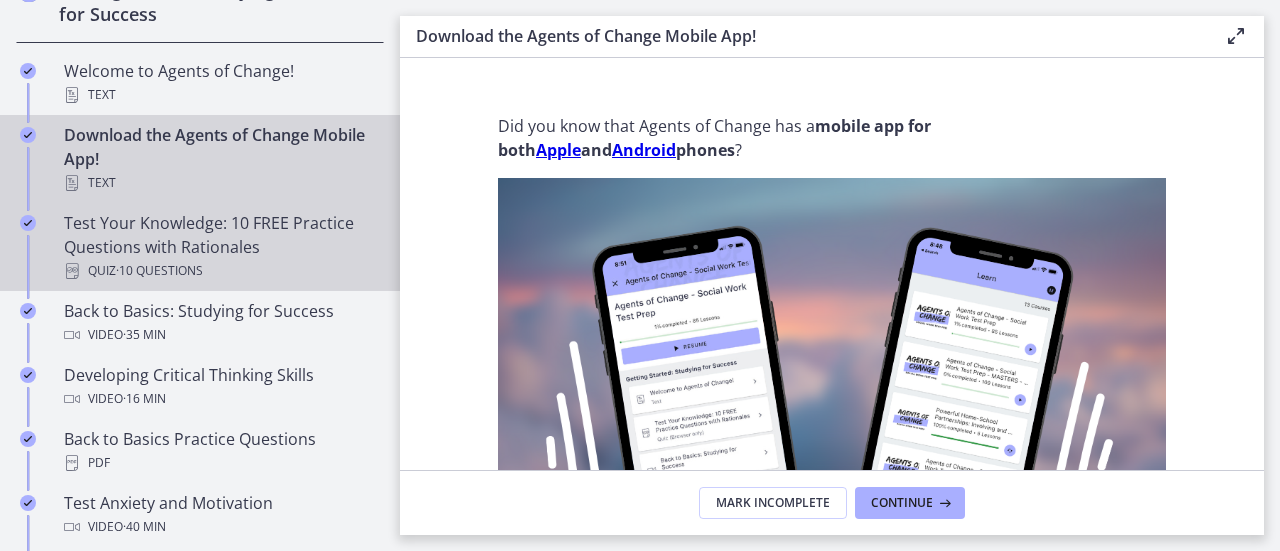click on "Test Your Knowledge: 10 FREE Practice Questions with Rationales
Quiz
·  10 Questions" at bounding box center (220, 247) 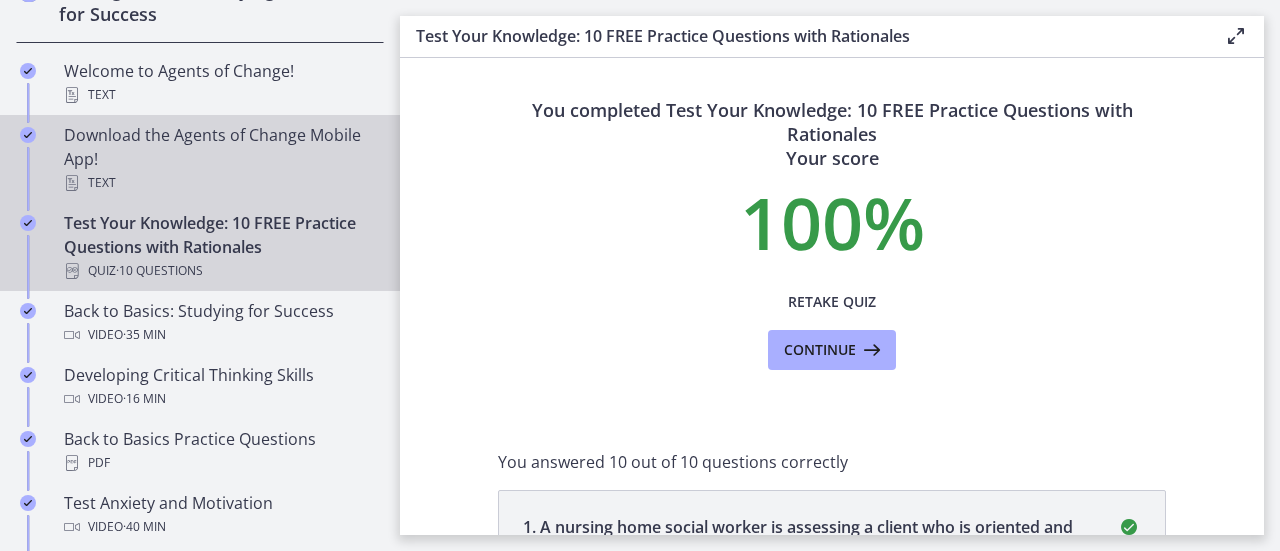 click on "Download the Agents of Change Mobile App!
Text" at bounding box center [220, 159] 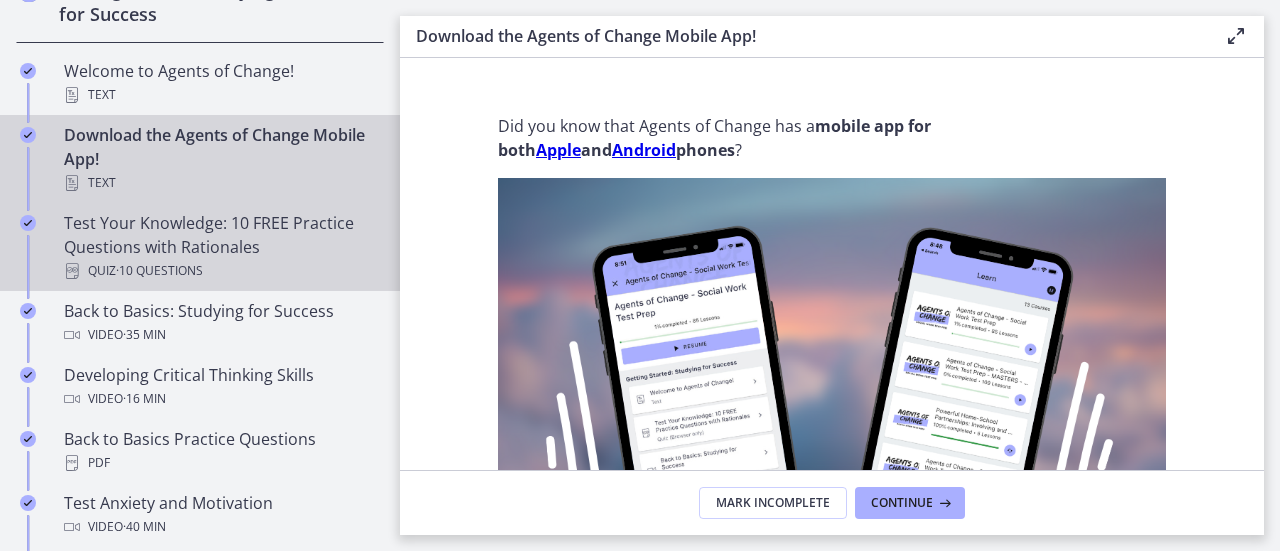 click on "Test Your Knowledge: 10 FREE Practice Questions with Rationales
Quiz
·  10 Questions" at bounding box center (220, 247) 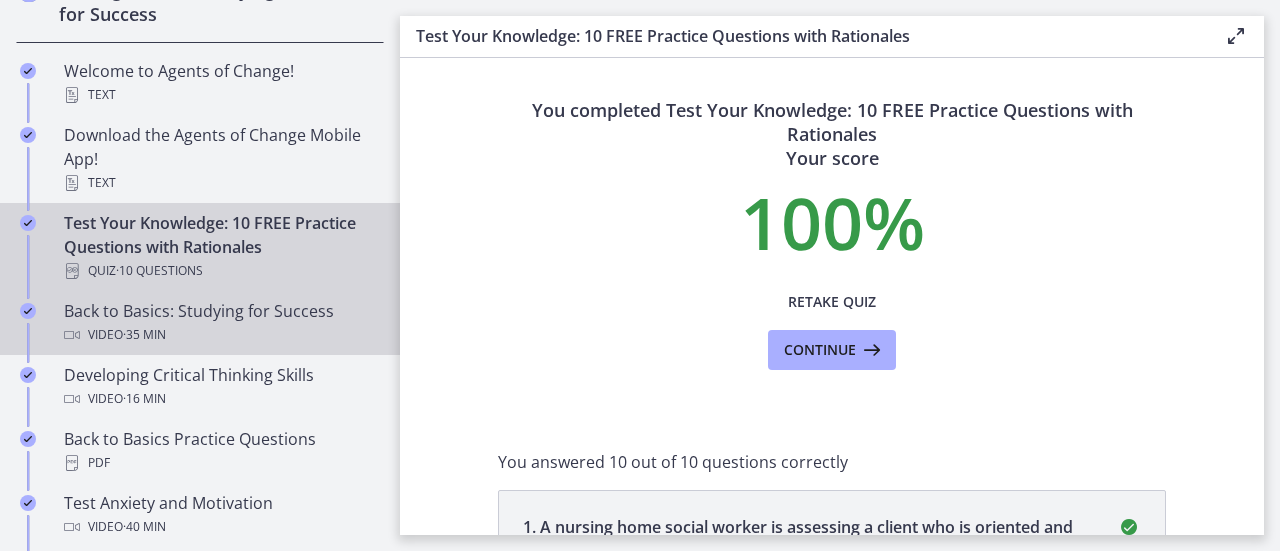click on "Back to Basics: Studying for Success
Video
·  35 min" at bounding box center (220, 323) 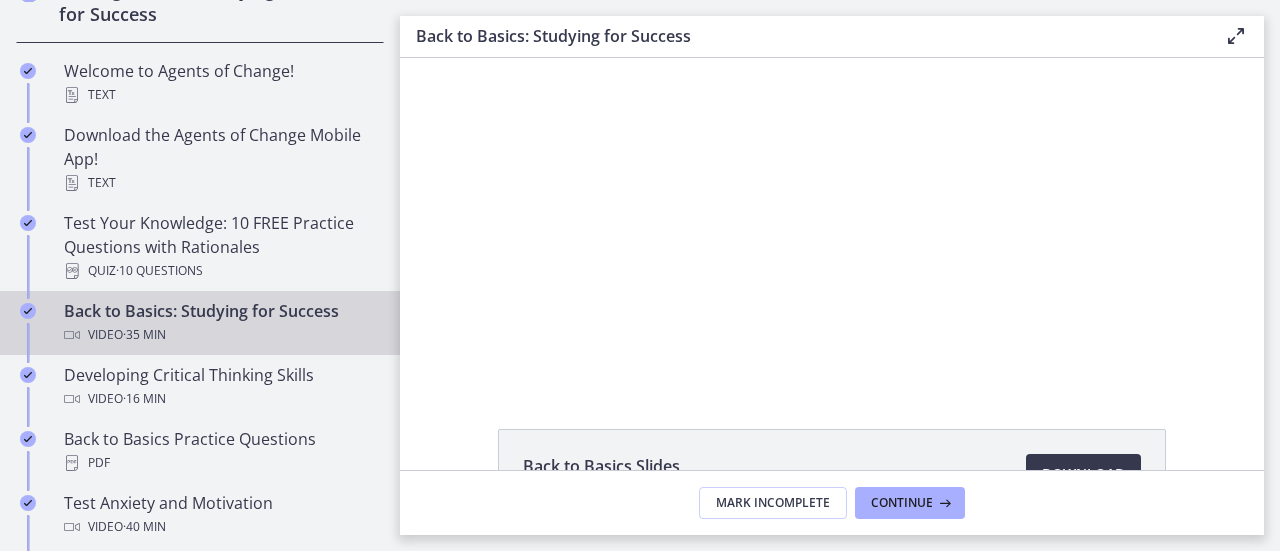 scroll, scrollTop: 0, scrollLeft: 0, axis: both 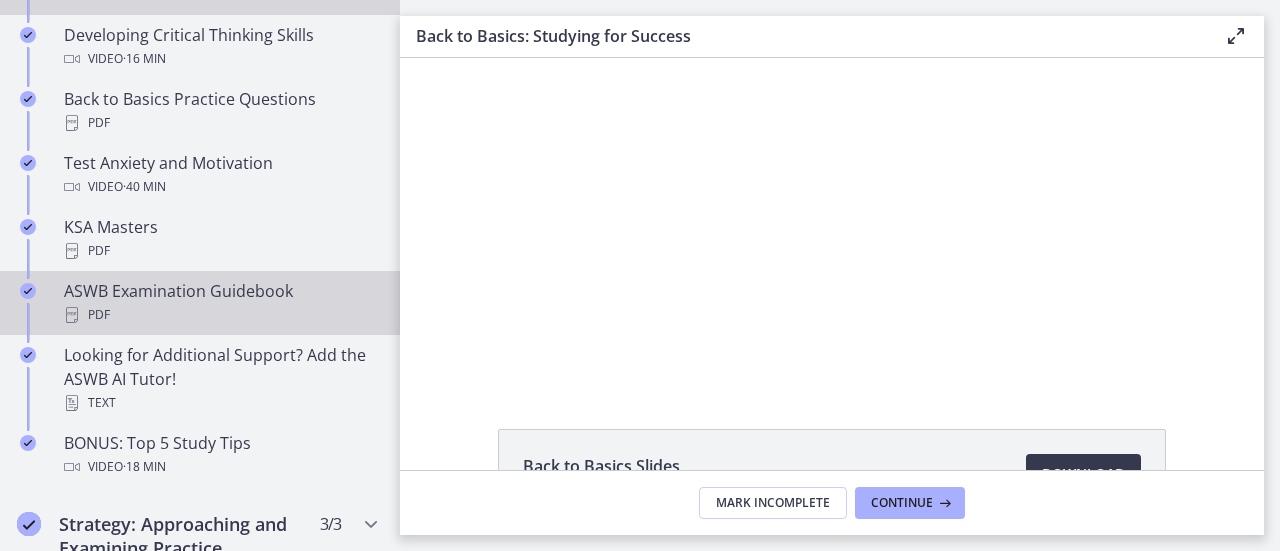 click on "ASWB Examination Guidebook
PDF" at bounding box center (220, 303) 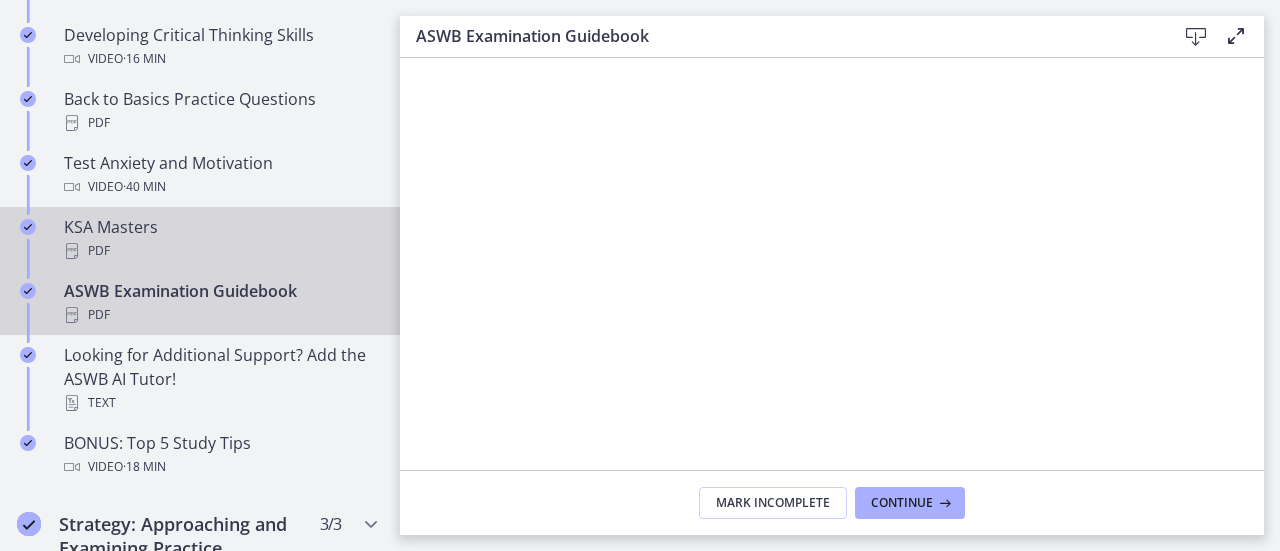 click on "KSA Masters
PDF" at bounding box center [200, 239] 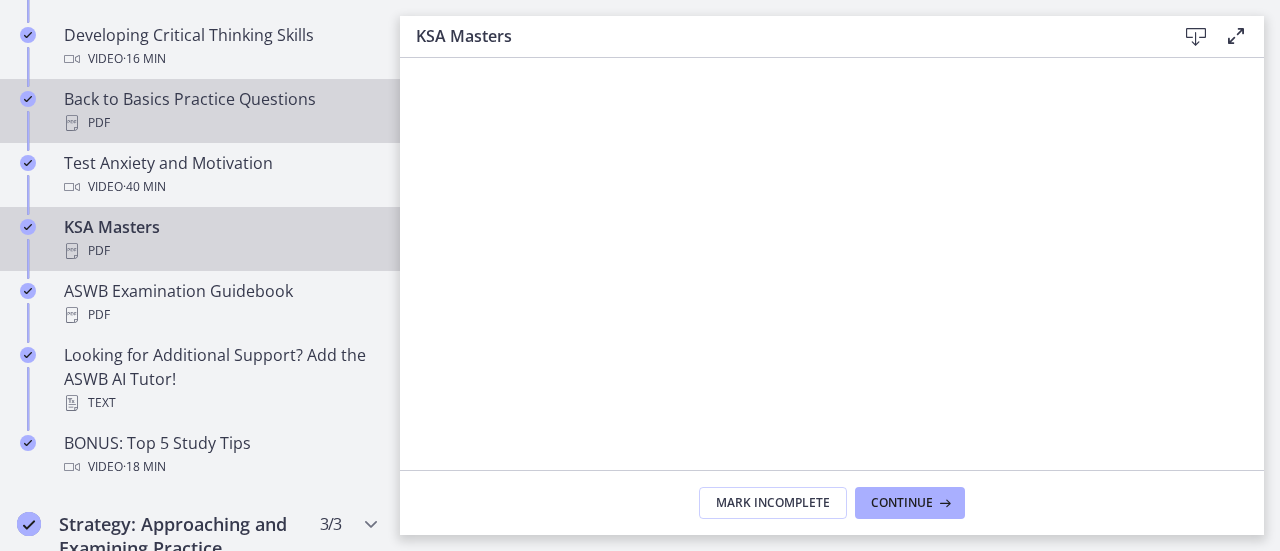 click on "PDF" at bounding box center (220, 123) 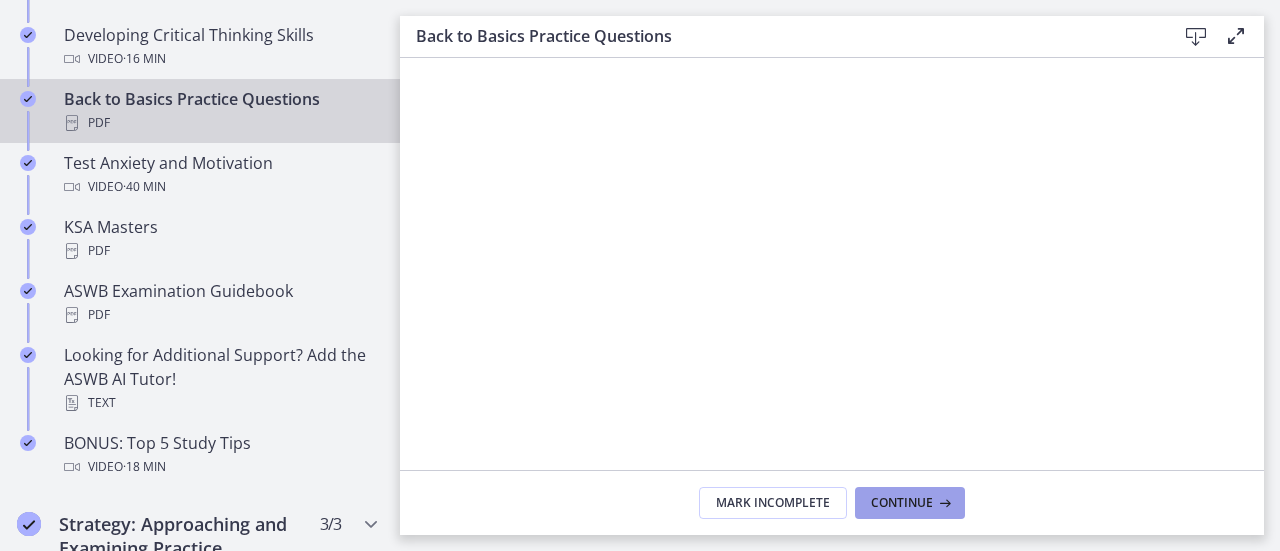 click on "Continue" at bounding box center (910, 503) 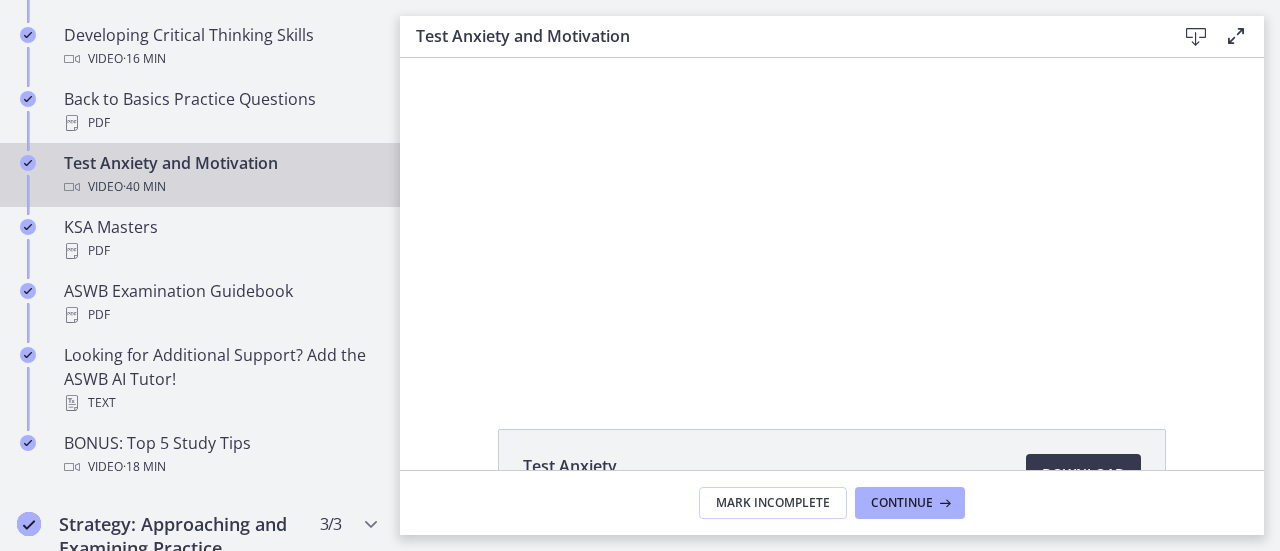 scroll, scrollTop: 0, scrollLeft: 0, axis: both 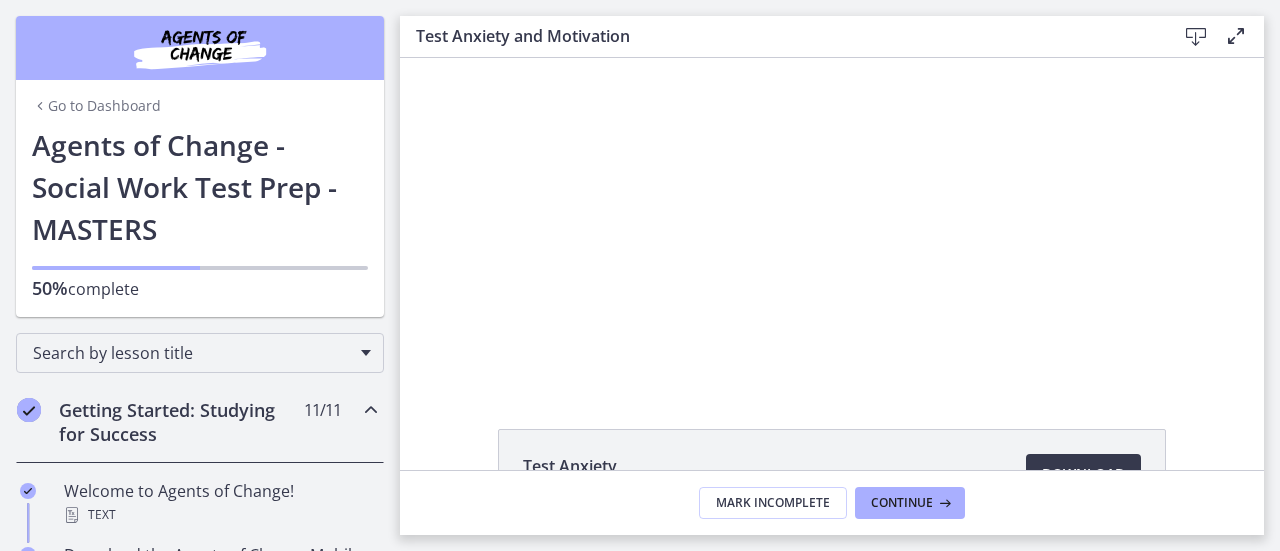 click at bounding box center (371, 410) 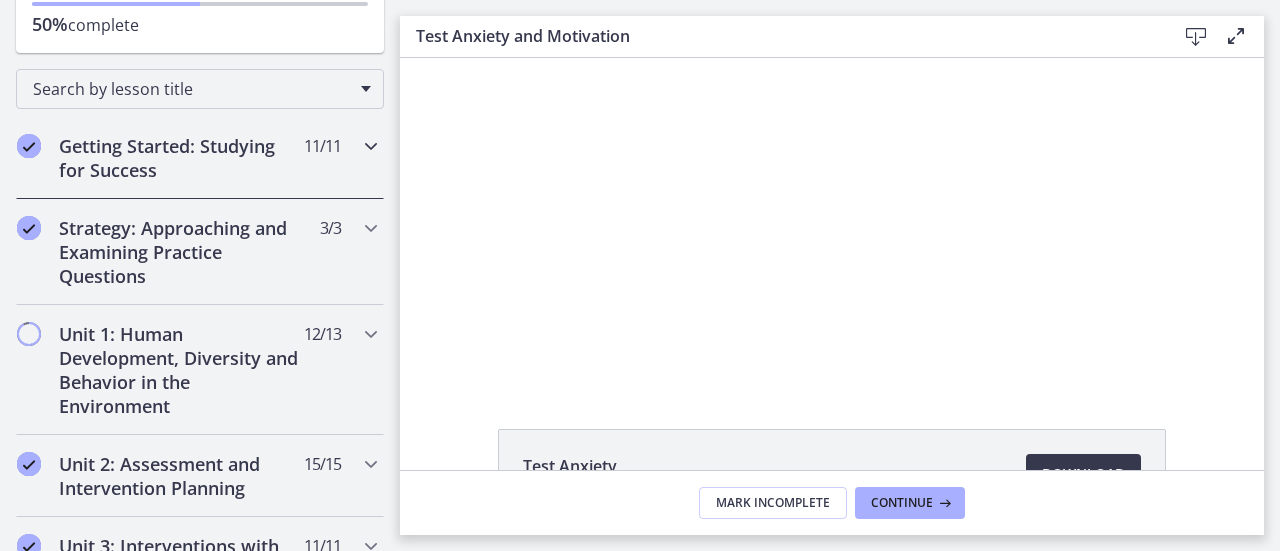 scroll, scrollTop: 378, scrollLeft: 0, axis: vertical 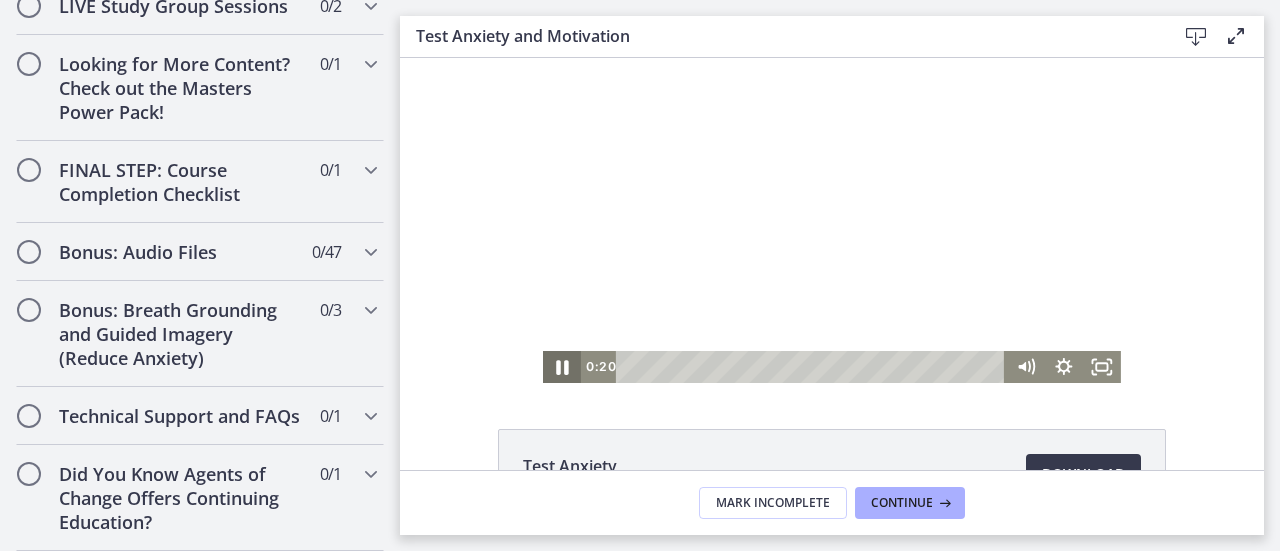 click 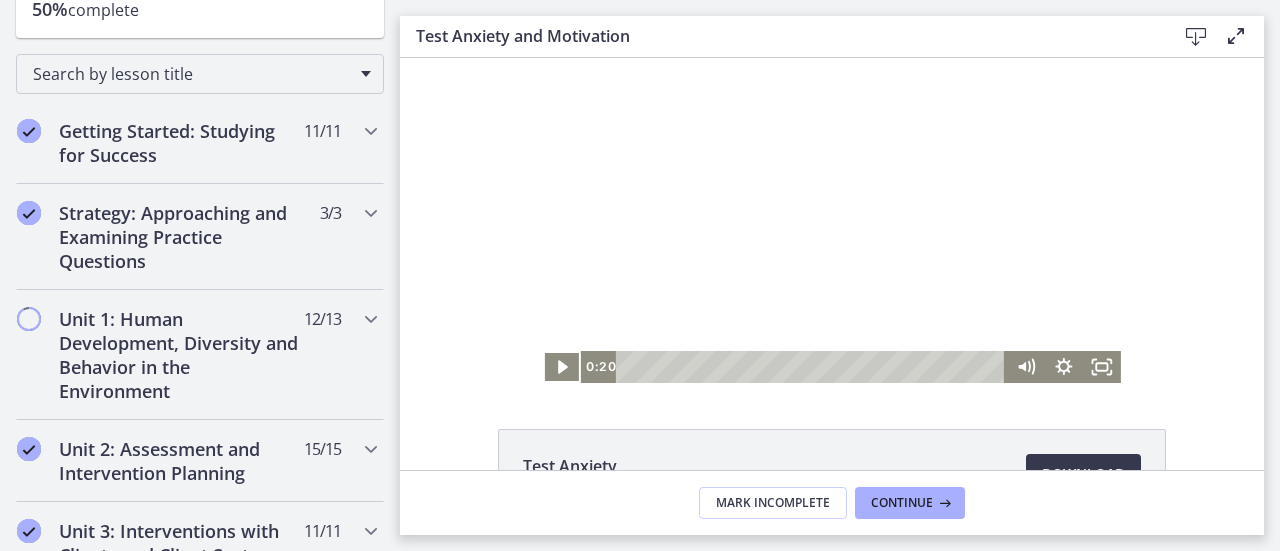scroll, scrollTop: 280, scrollLeft: 0, axis: vertical 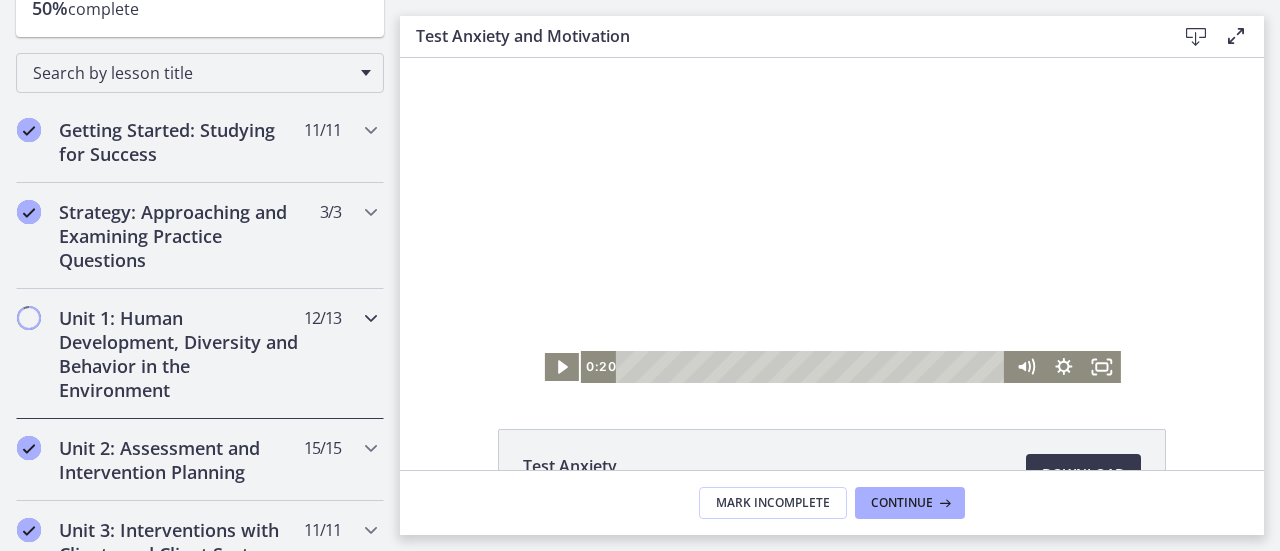 click at bounding box center (371, 318) 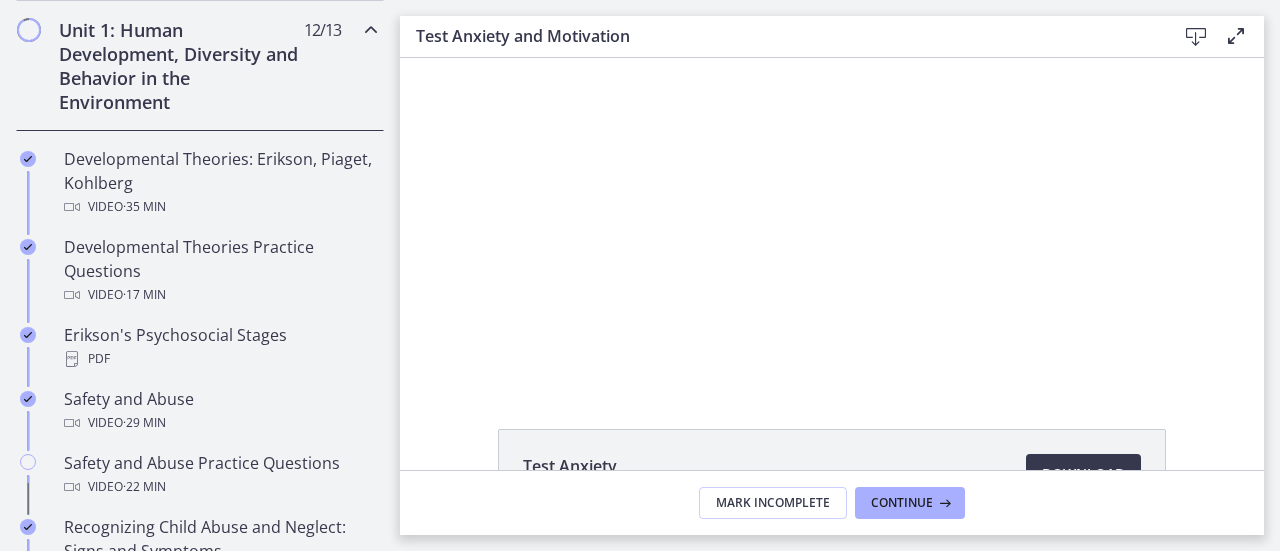scroll, scrollTop: 820, scrollLeft: 0, axis: vertical 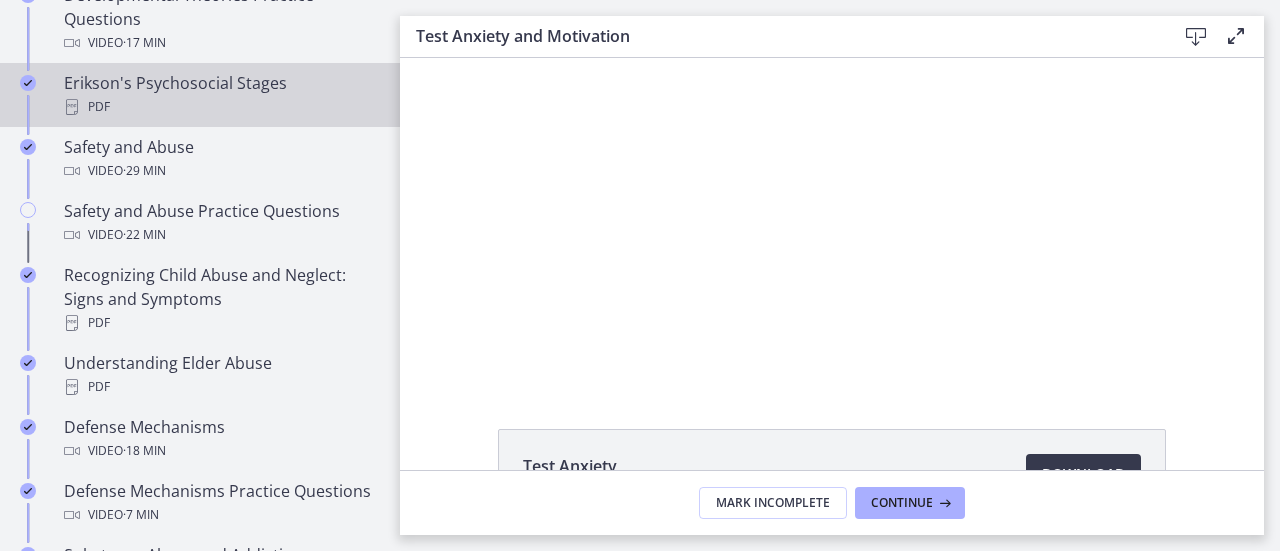 click on "PDF" at bounding box center (220, 107) 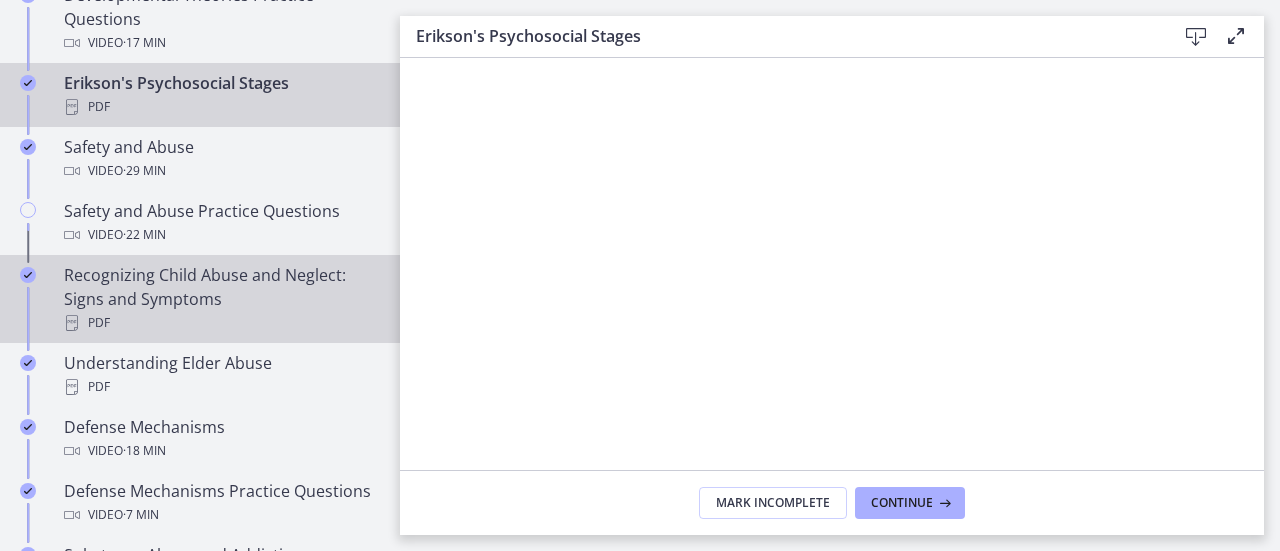 click on "Recognizing Child Abuse and Neglect: Signs and Symptoms
PDF" at bounding box center (220, 299) 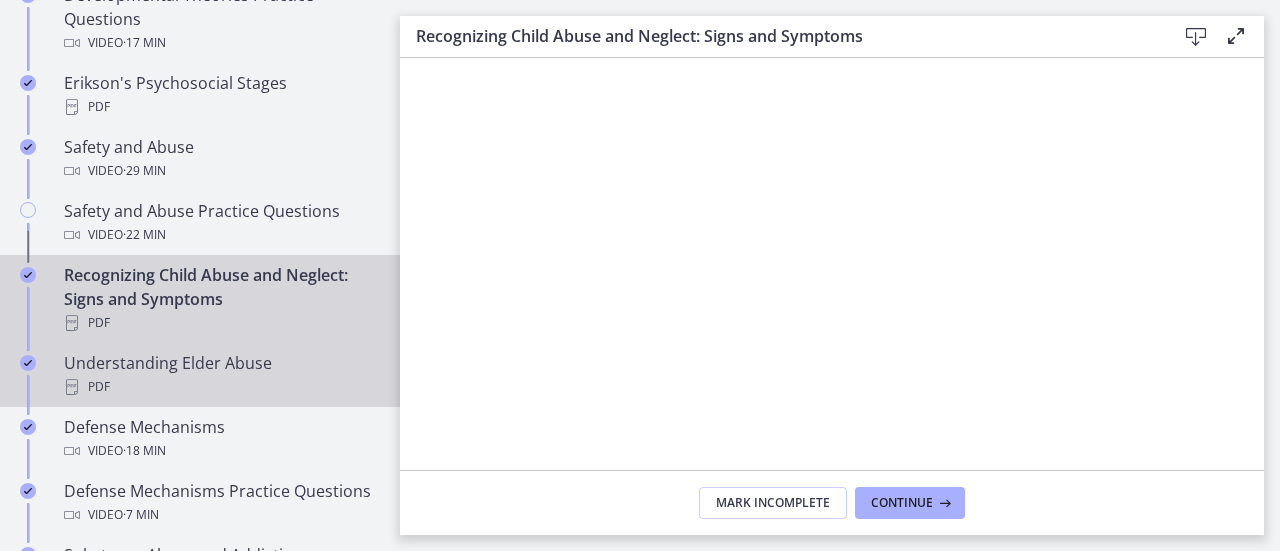 click on "PDF" at bounding box center [220, 387] 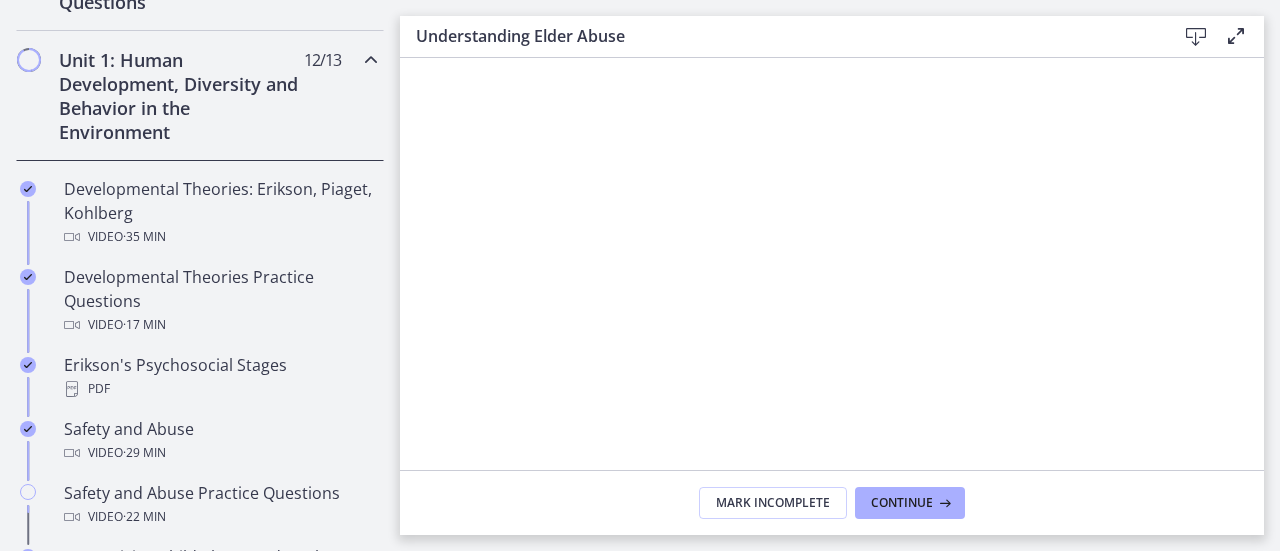 scroll, scrollTop: 422, scrollLeft: 0, axis: vertical 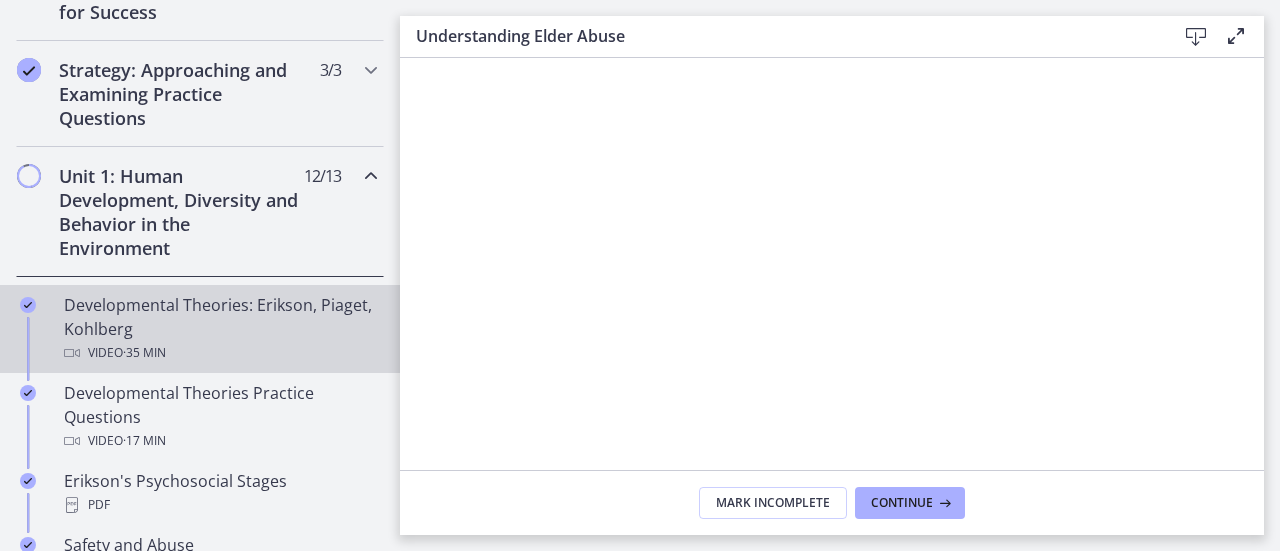 click on "Developmental Theories: Erikson, Piaget, Kohlberg
Video
·  35 min" at bounding box center (220, 329) 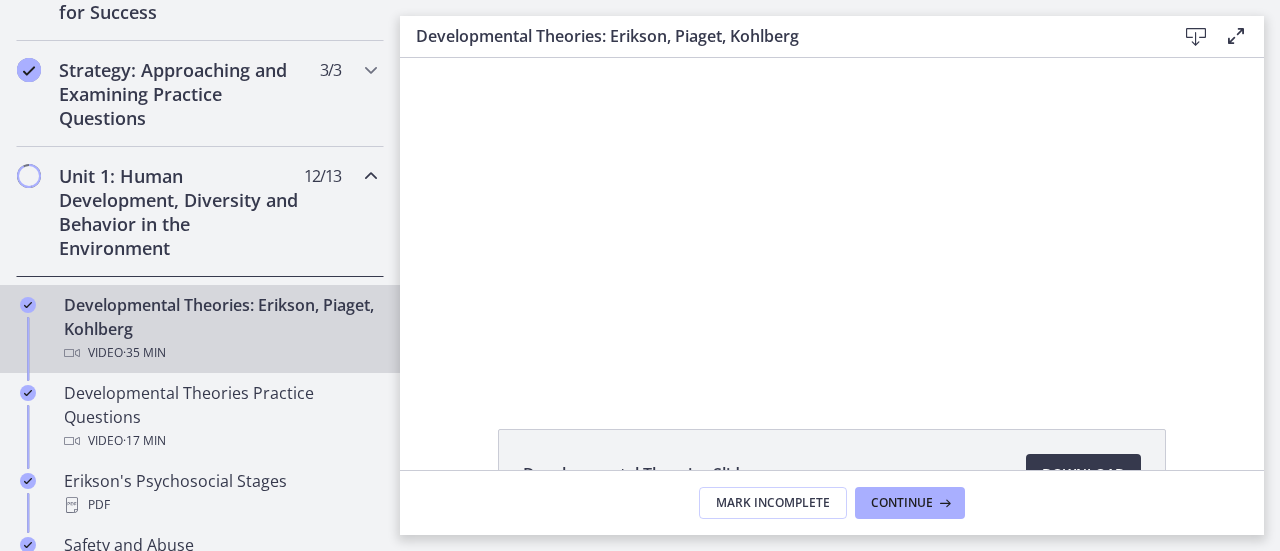 scroll, scrollTop: 0, scrollLeft: 0, axis: both 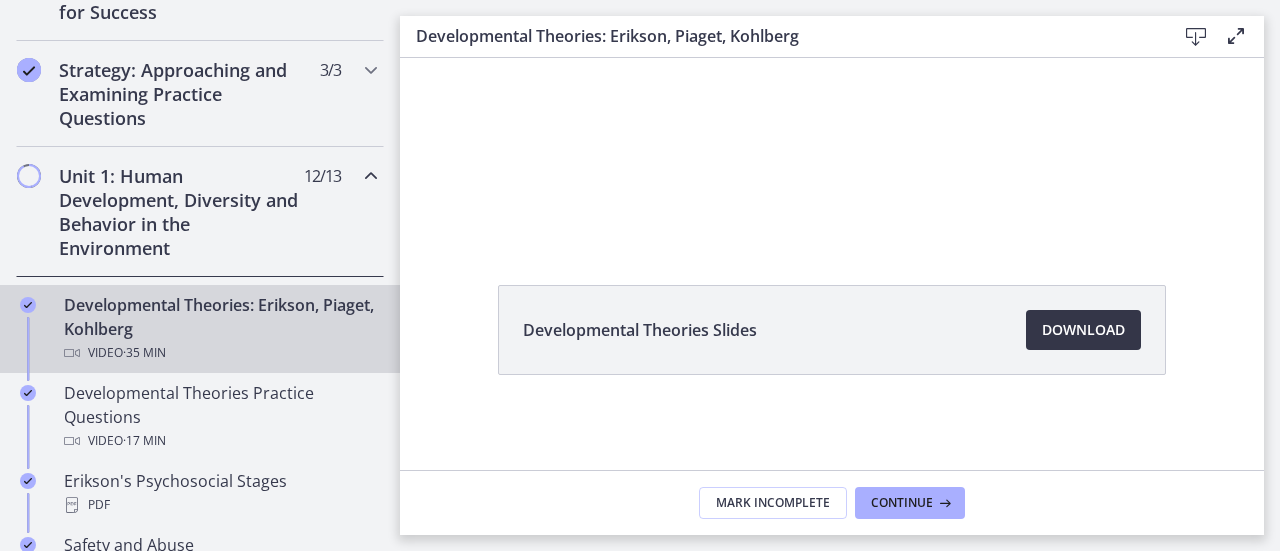 click on "Download
Opens in a new window" at bounding box center [1083, 330] 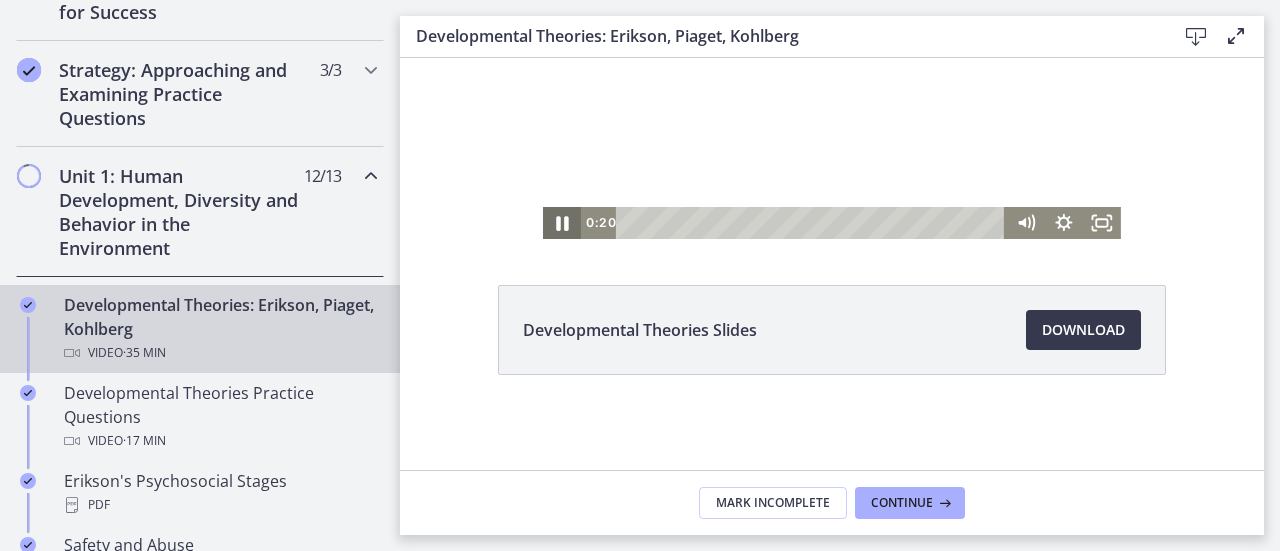 click 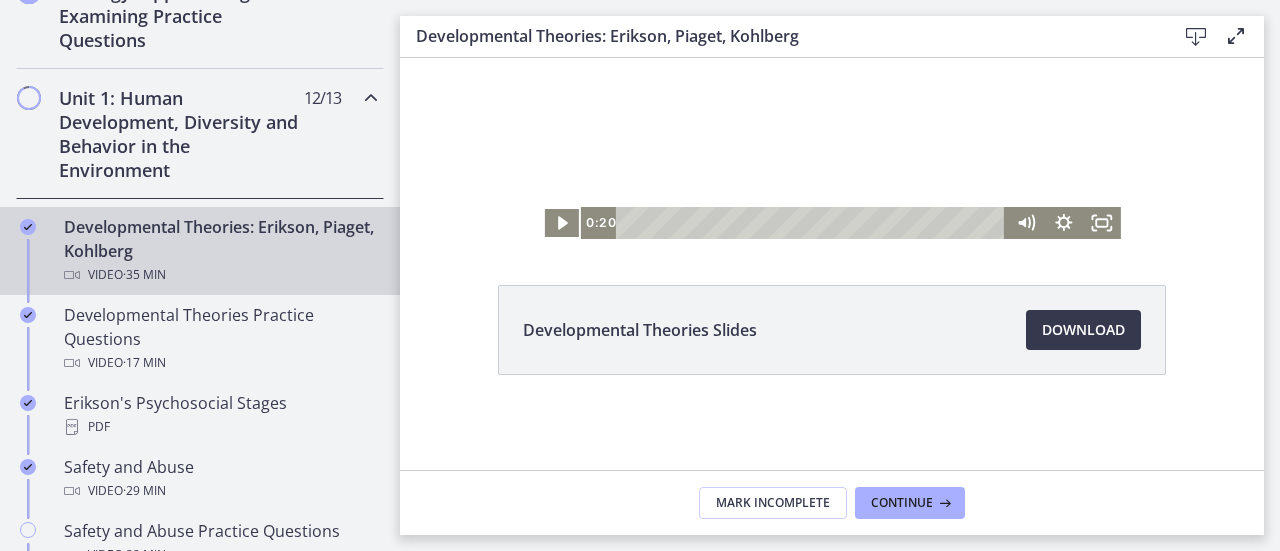 scroll, scrollTop: 606, scrollLeft: 0, axis: vertical 